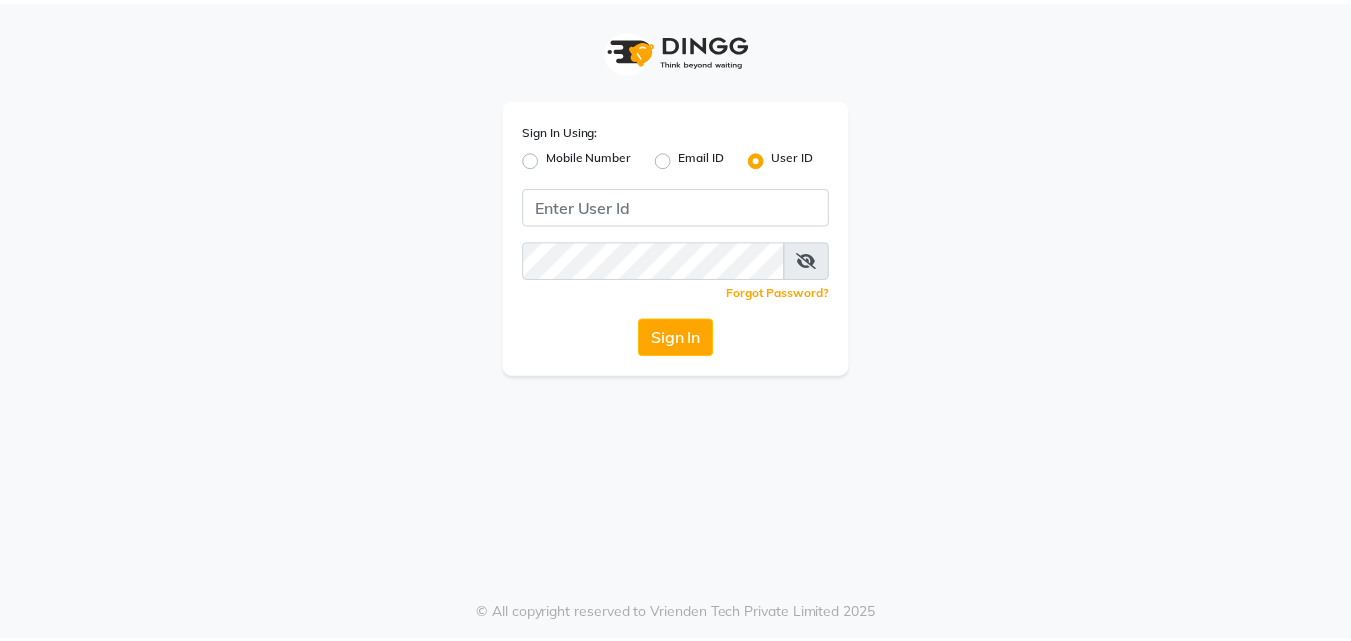 scroll, scrollTop: 0, scrollLeft: 0, axis: both 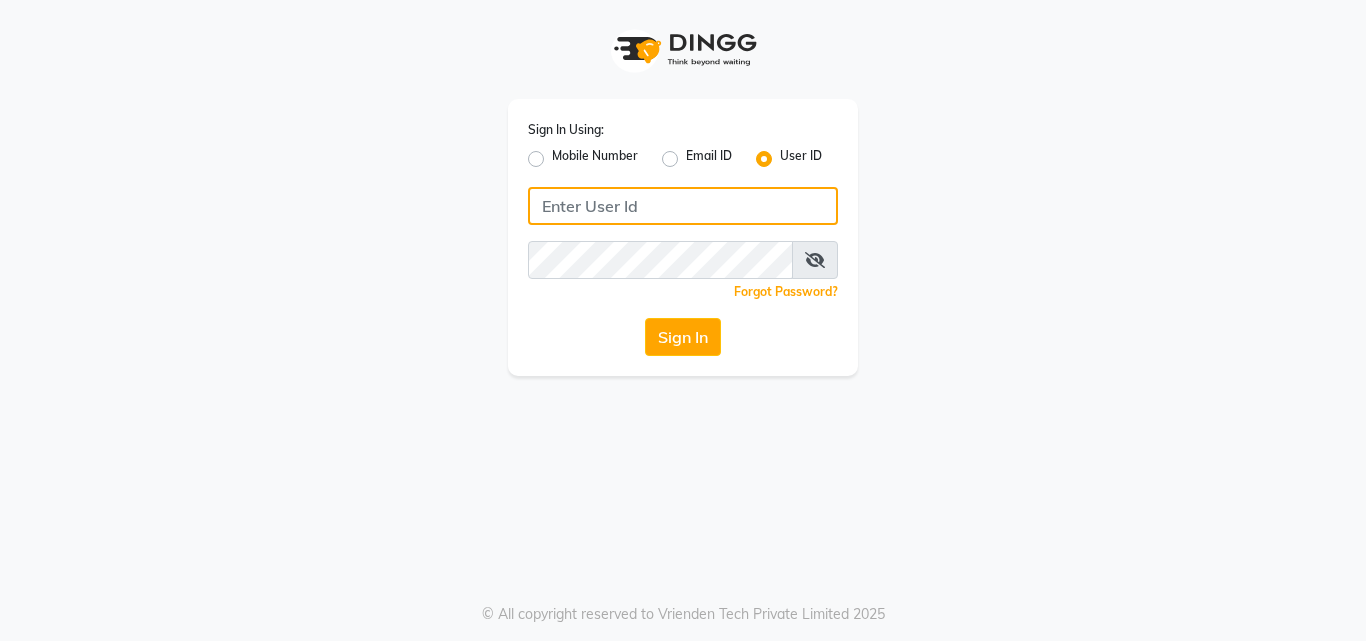 type on "arjun" 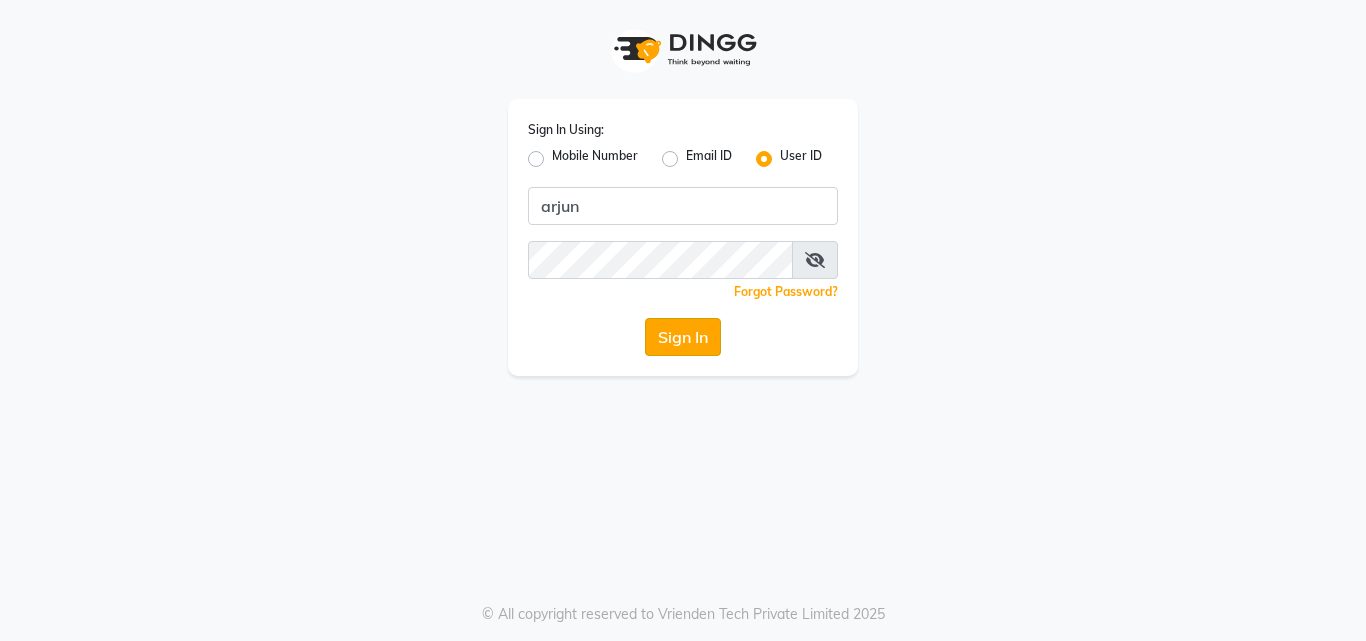 drag, startPoint x: 0, startPoint y: 0, endPoint x: 682, endPoint y: 328, distance: 756.7747 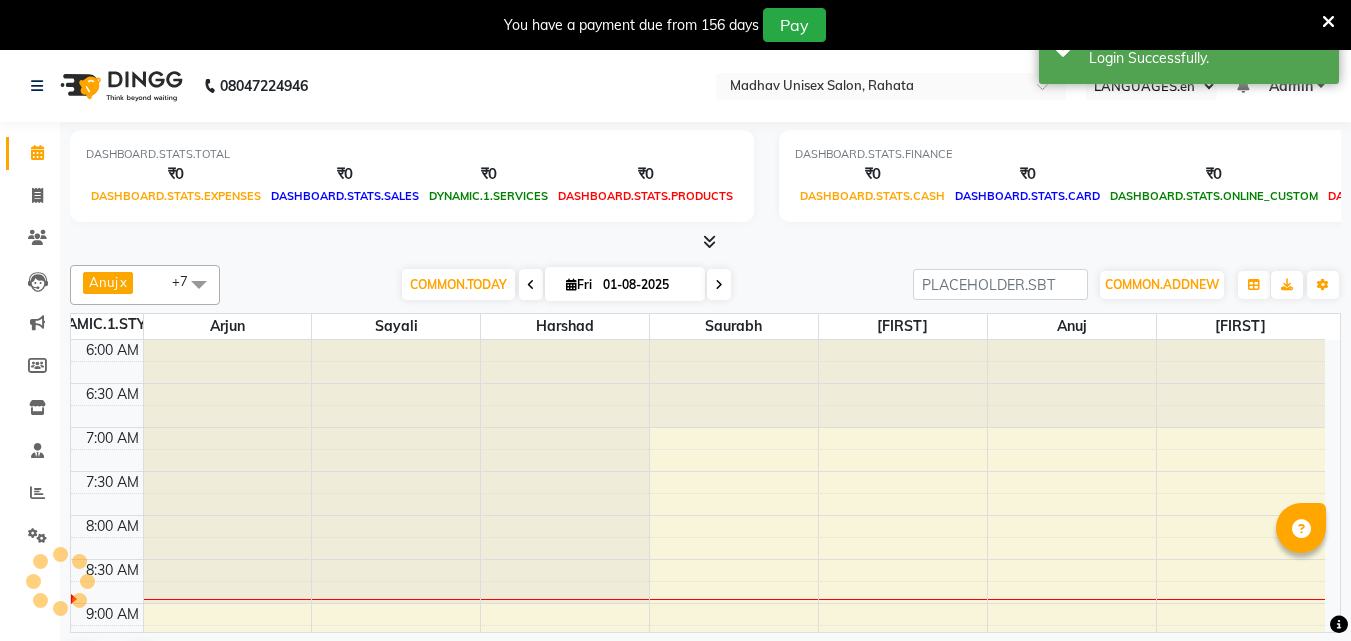 scroll, scrollTop: 0, scrollLeft: 0, axis: both 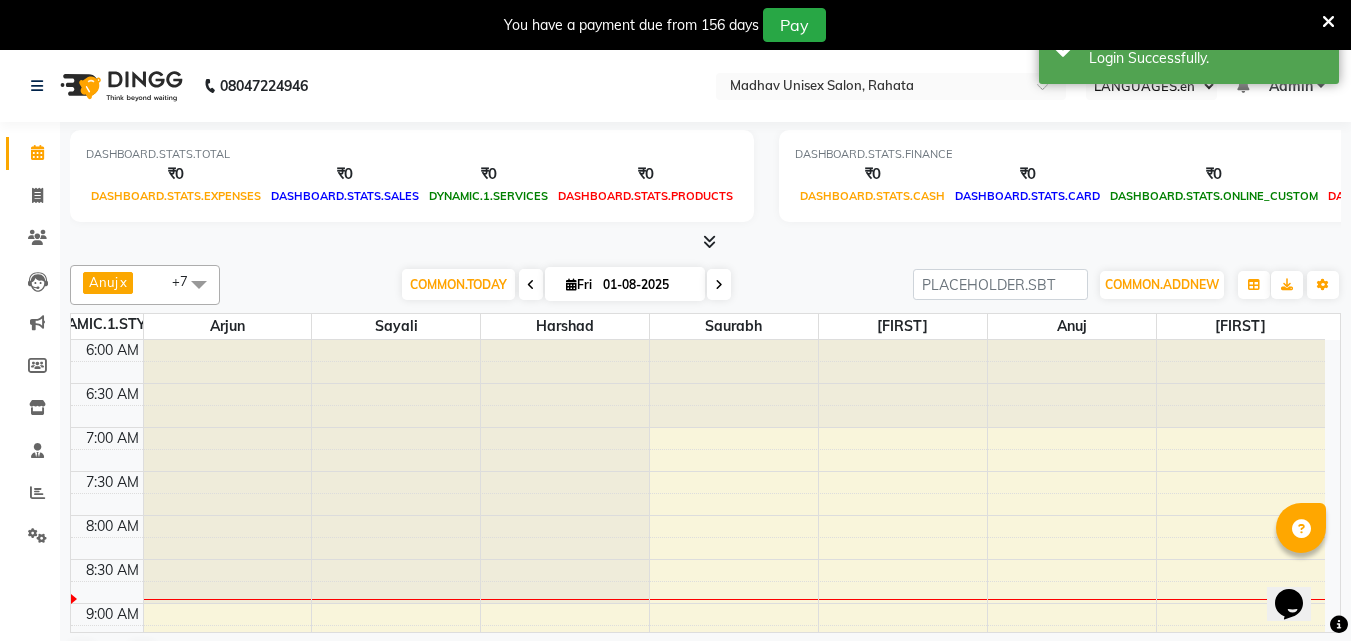 click at bounding box center (228, 340) 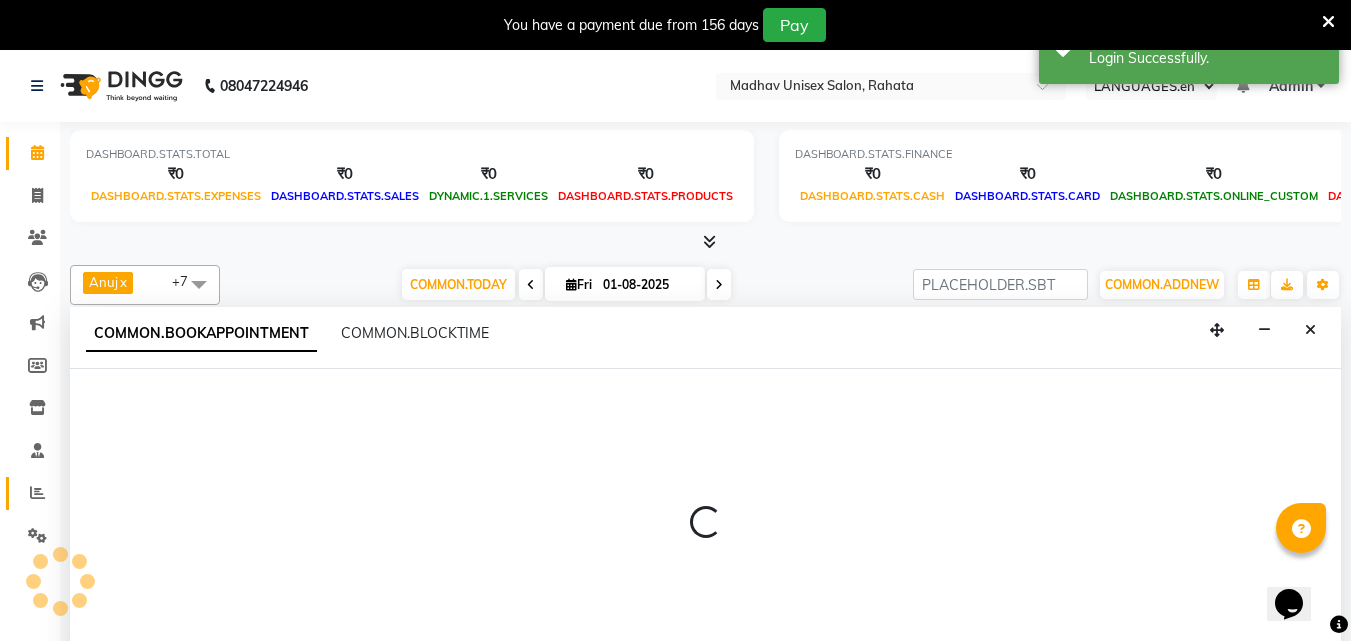 scroll, scrollTop: 51, scrollLeft: 0, axis: vertical 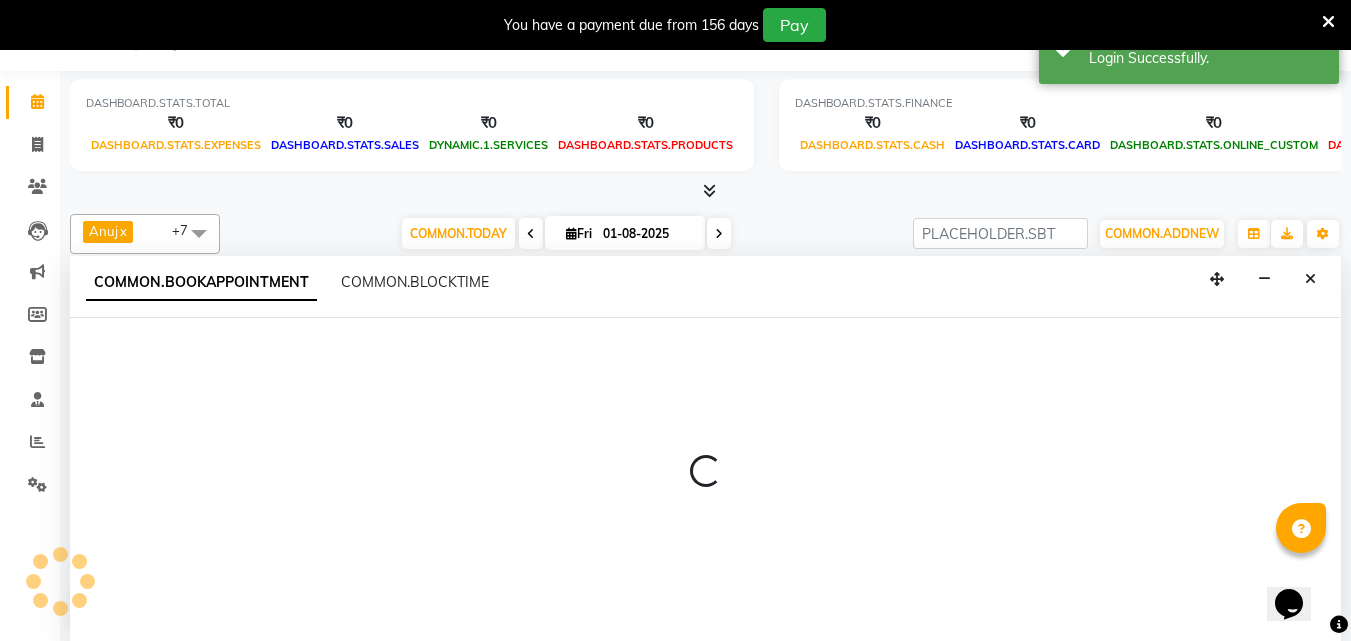 click on "COMMON.COMPLETED COMMON.INPROGRESS COMMON.UPCOMING COMMON.DROPPED COMMON.TENTATIVE COMMON.CHECKIN COMMON.CONFIRM" 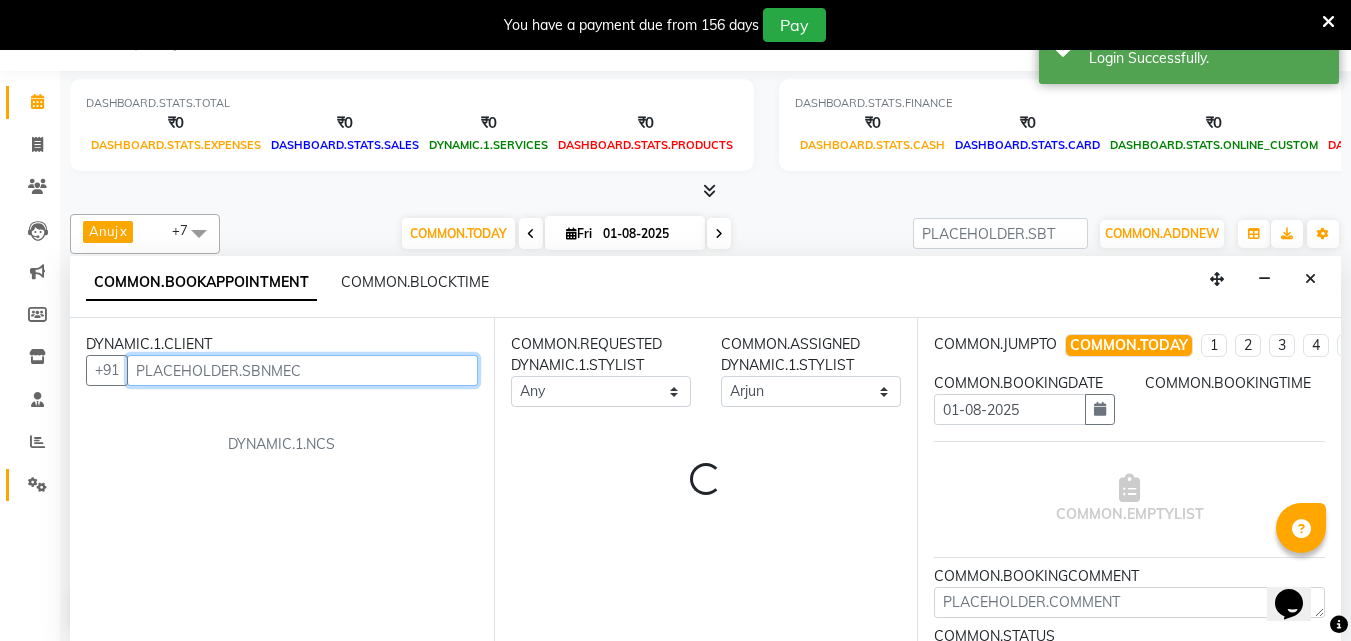 select on "450" 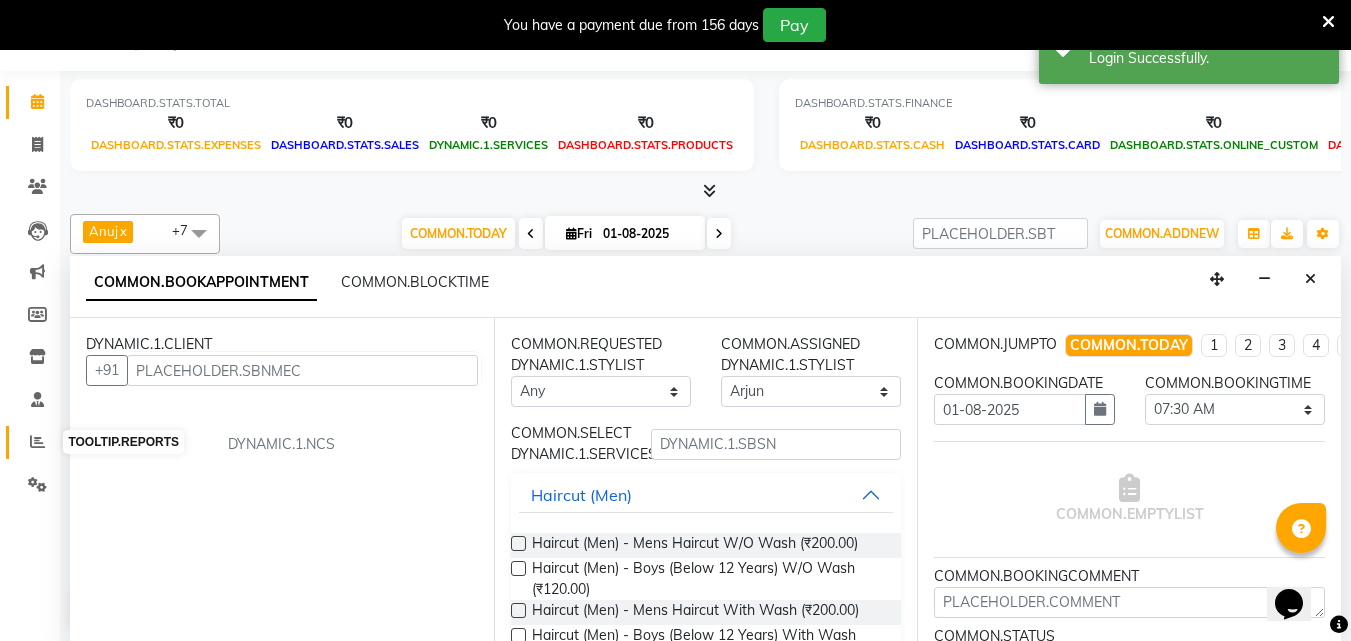click 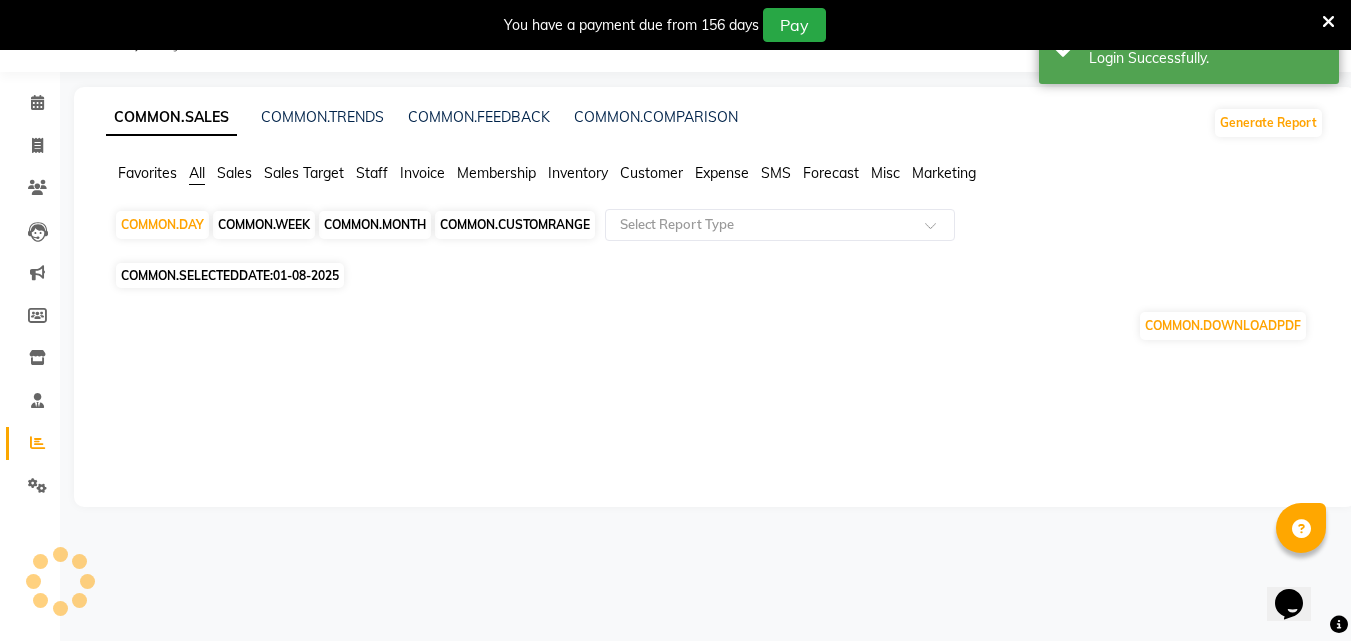 scroll, scrollTop: 0, scrollLeft: 0, axis: both 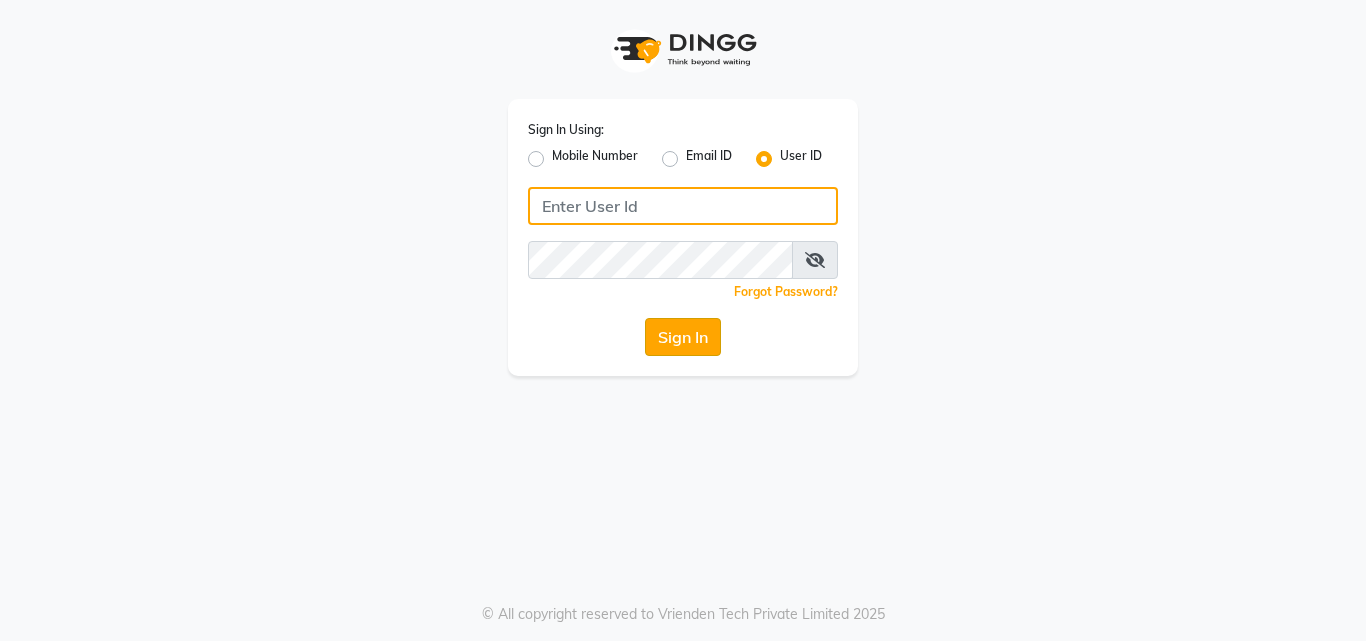 type on "arjun" 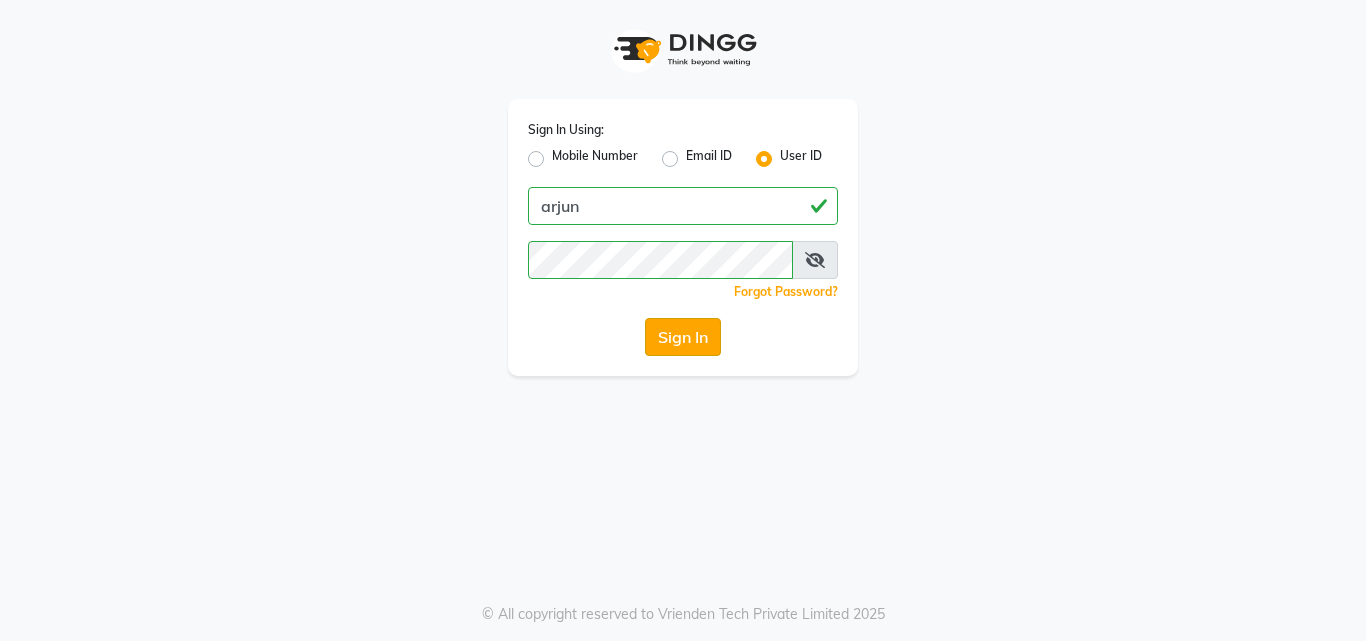 click on "Sign In" 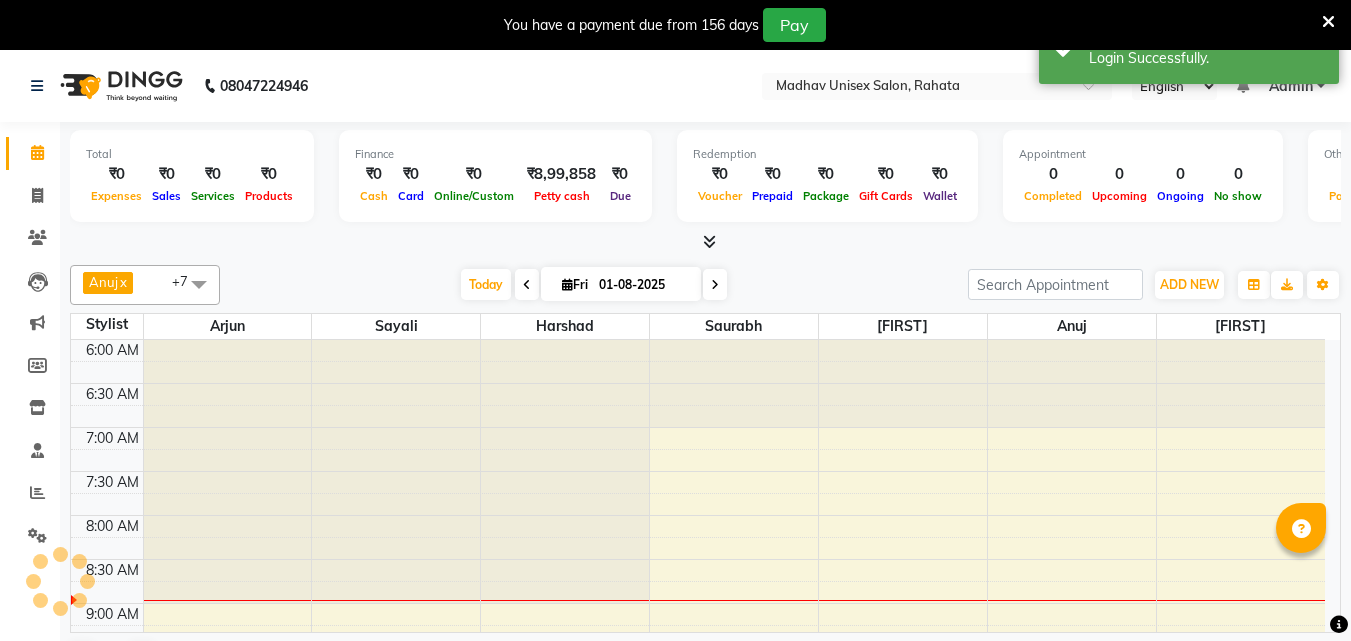 scroll, scrollTop: 0, scrollLeft: 0, axis: both 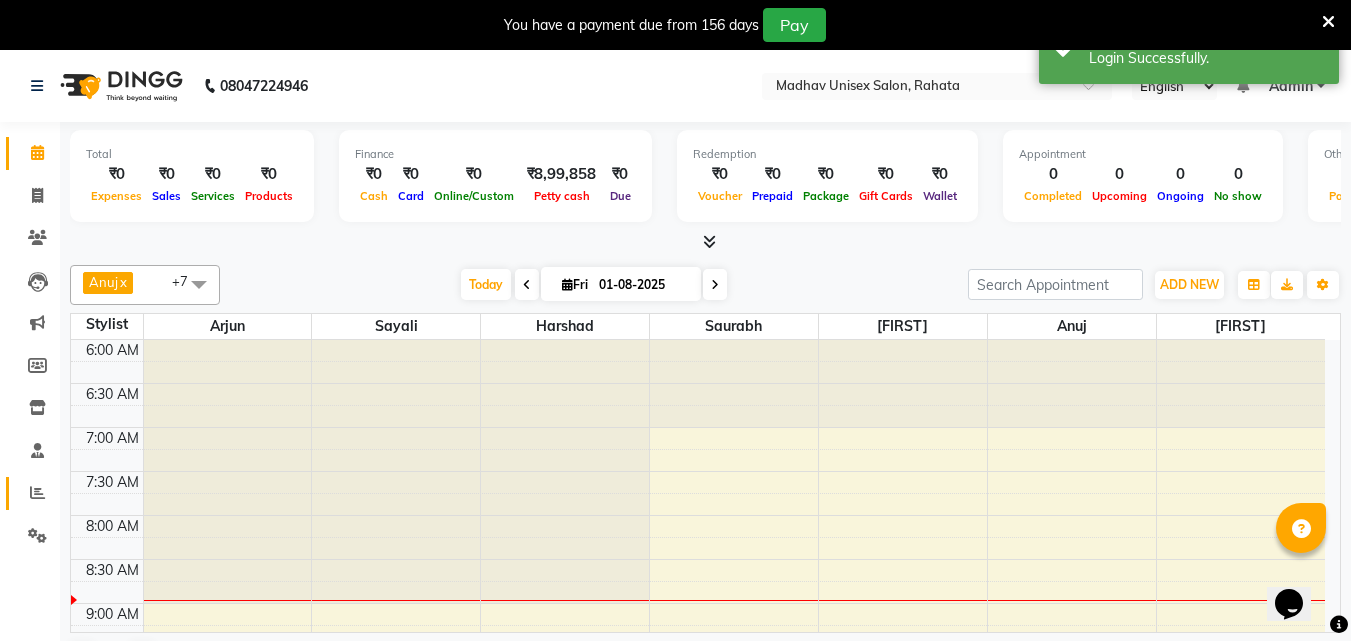 click on "Reports" 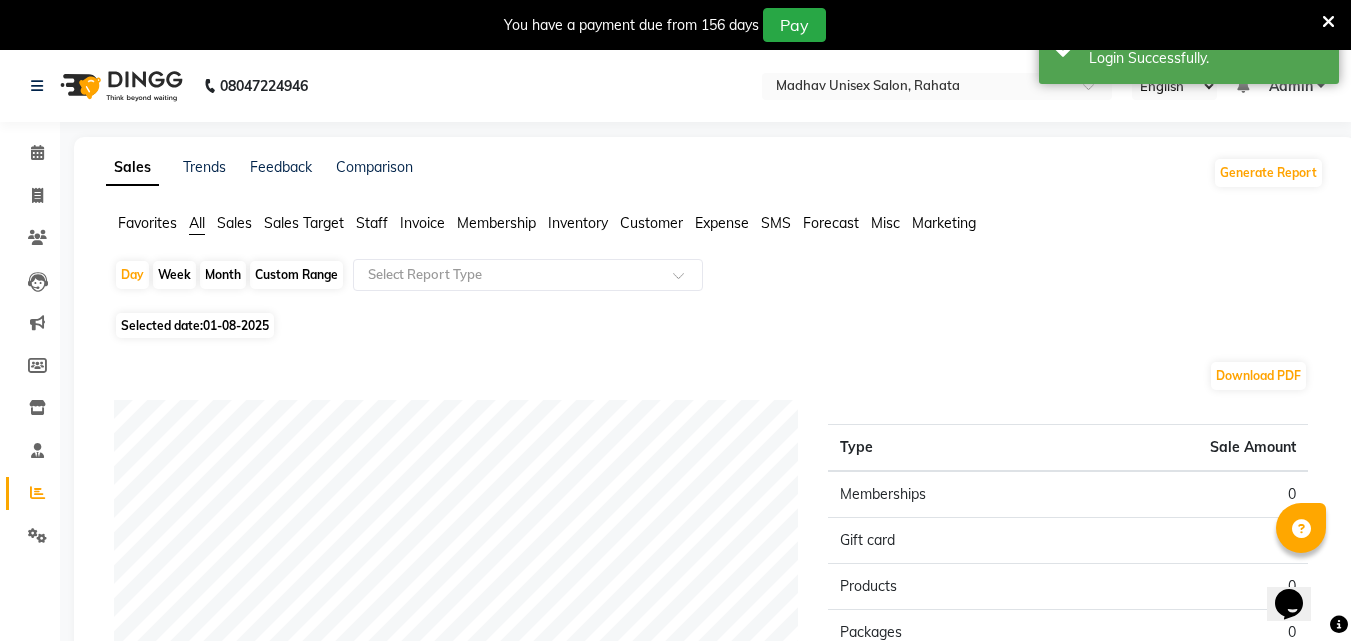 click on "Custom Range" 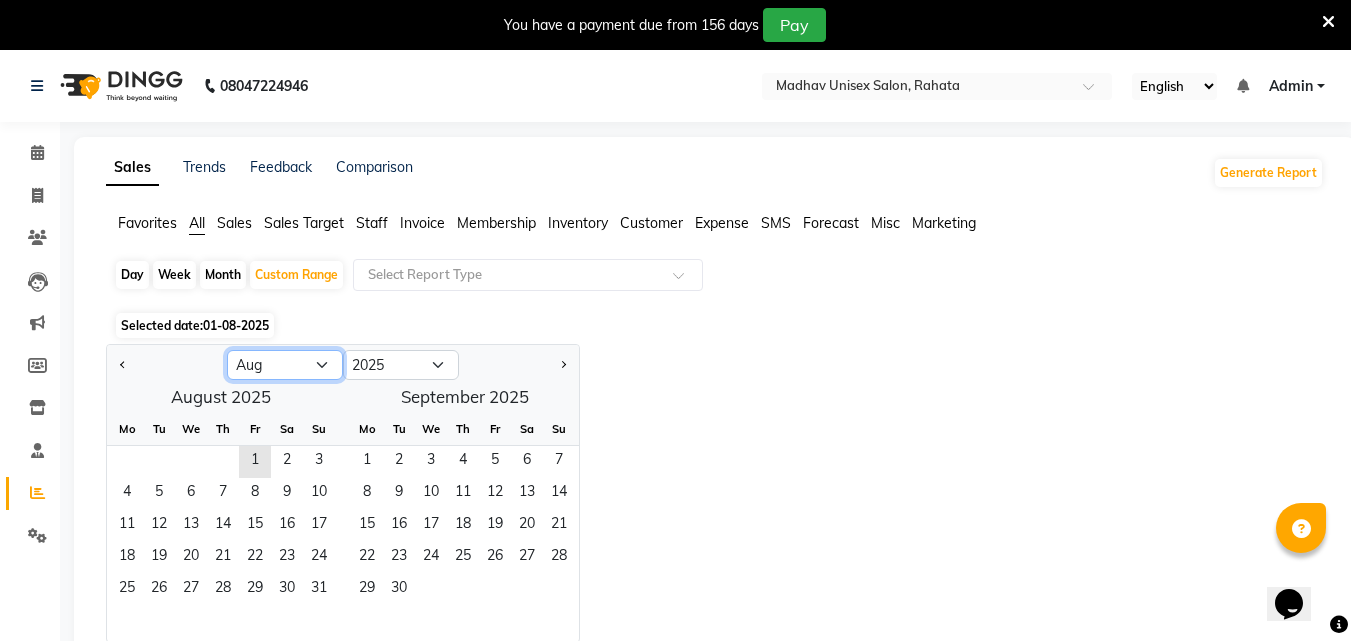 click on "Jan Feb Mar Apr May Jun Jul Aug Sep Oct Nov Dec" 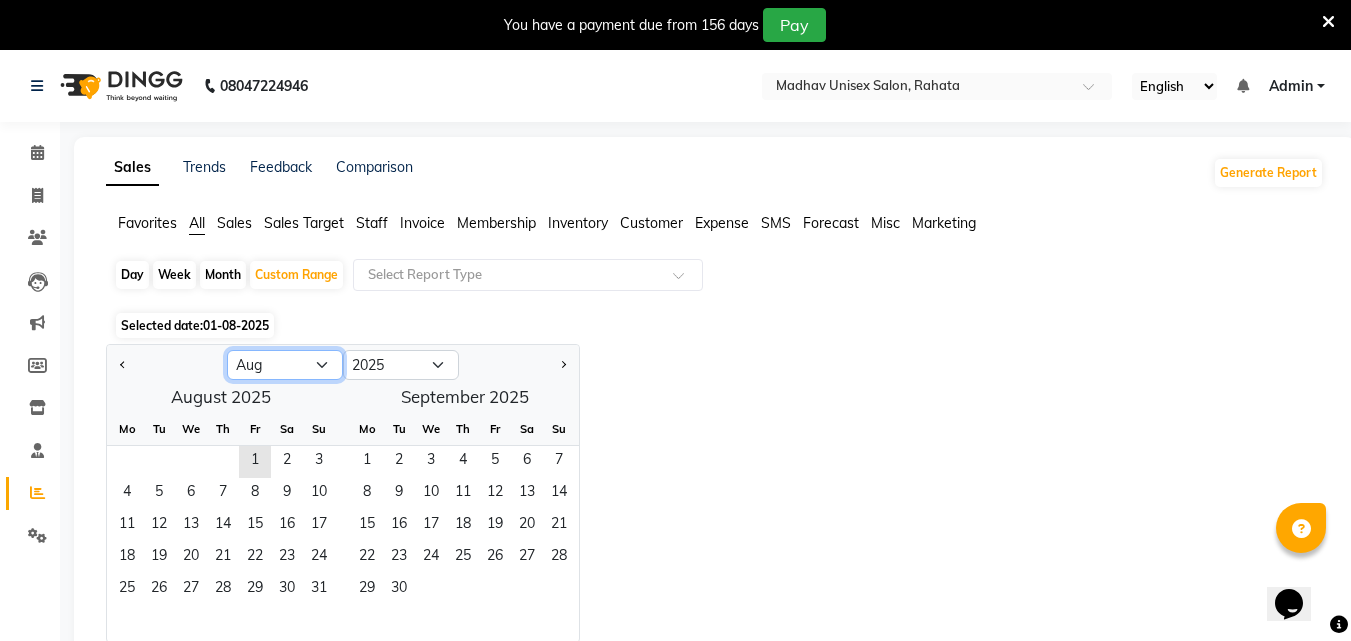 select on "7" 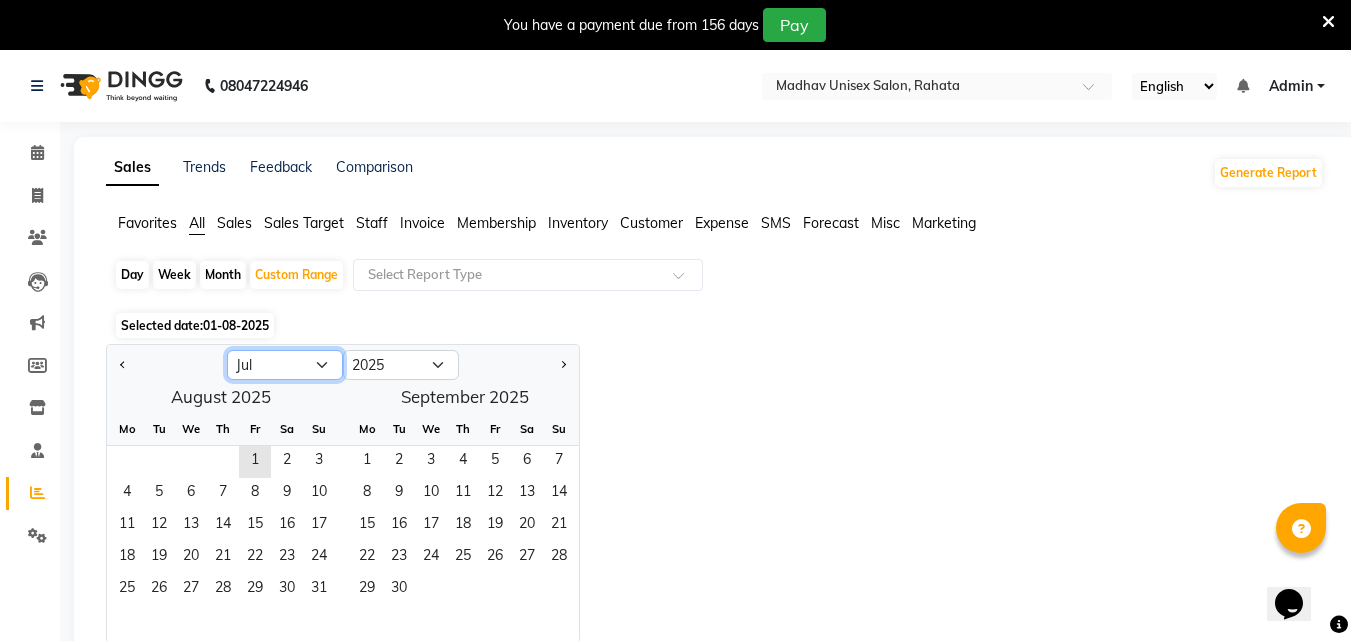 click on "Jan Feb Mar Apr May Jun Jul Aug Sep Oct Nov Dec" 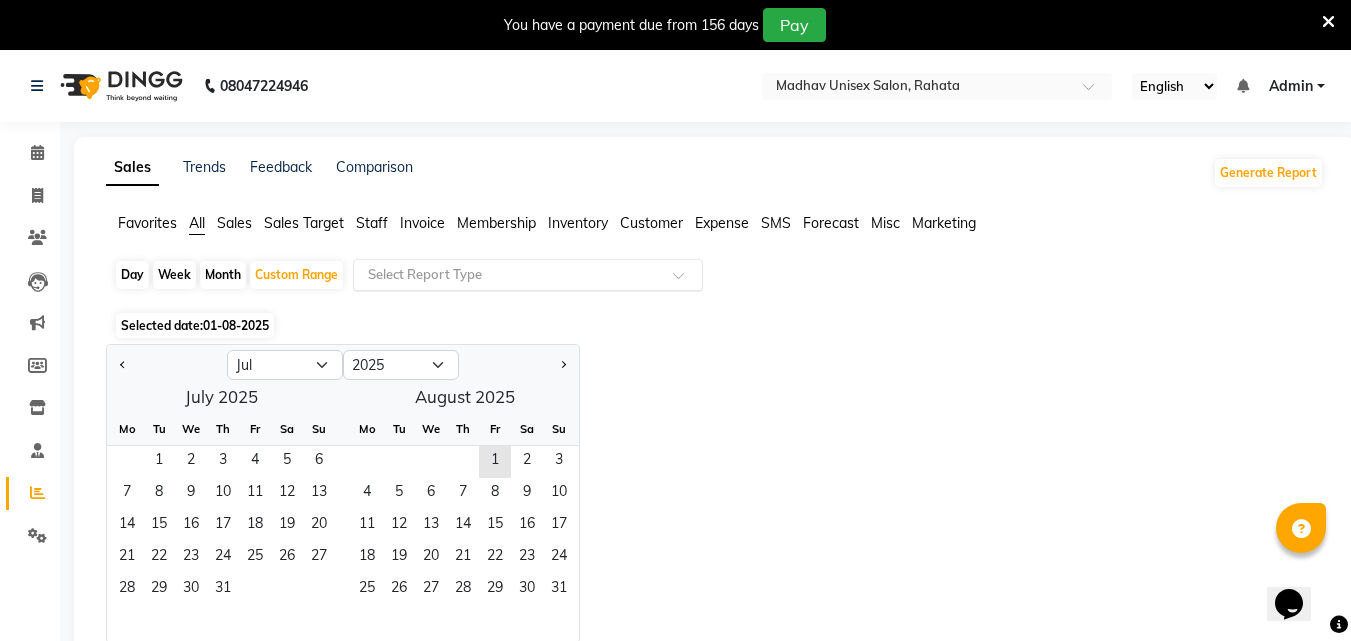 click 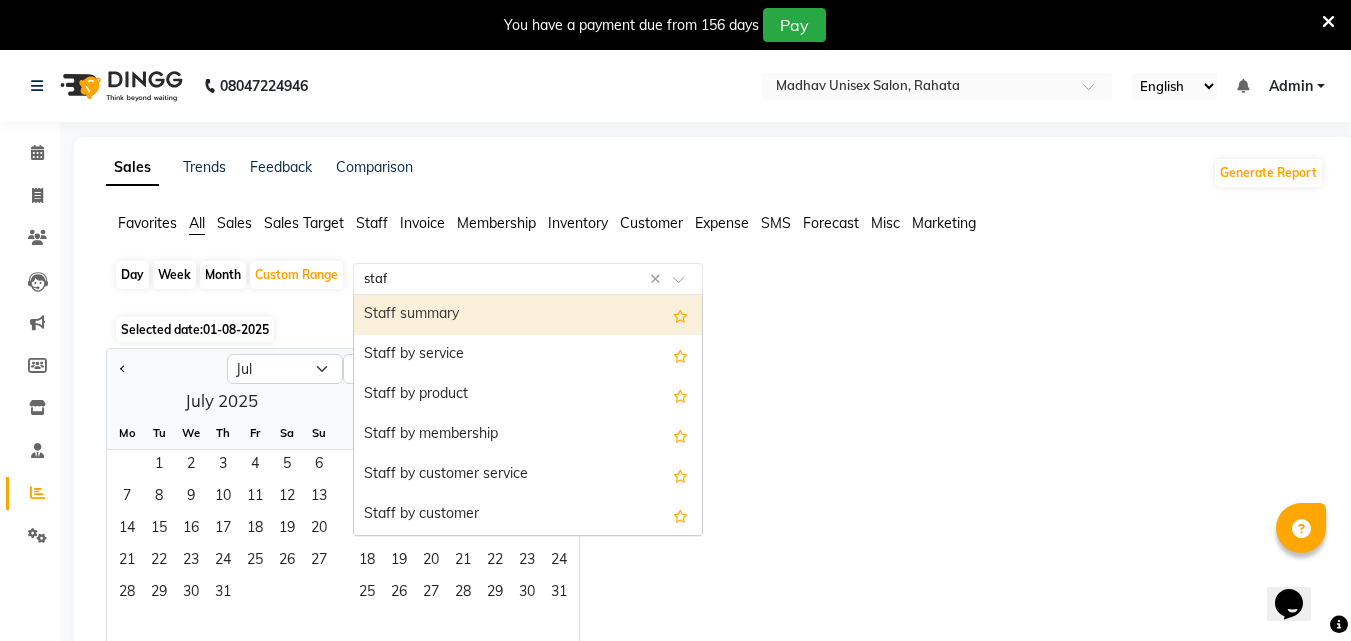 type on "staff" 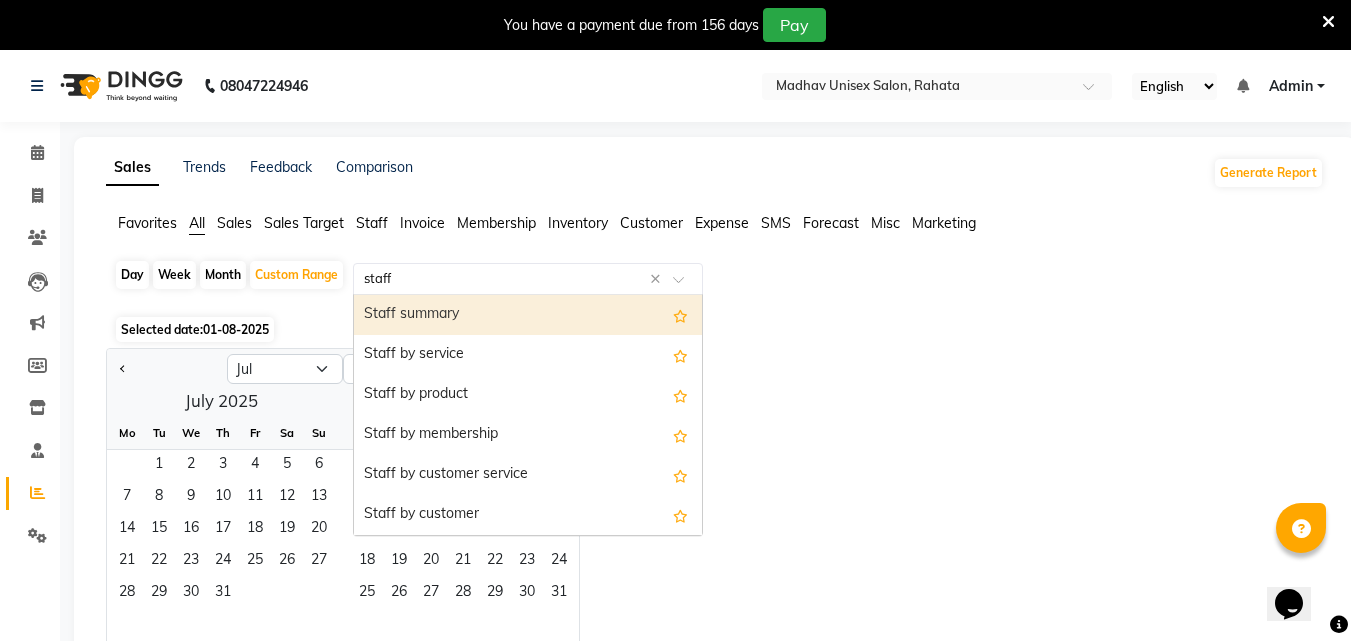 click on "Staff summary" at bounding box center (528, 315) 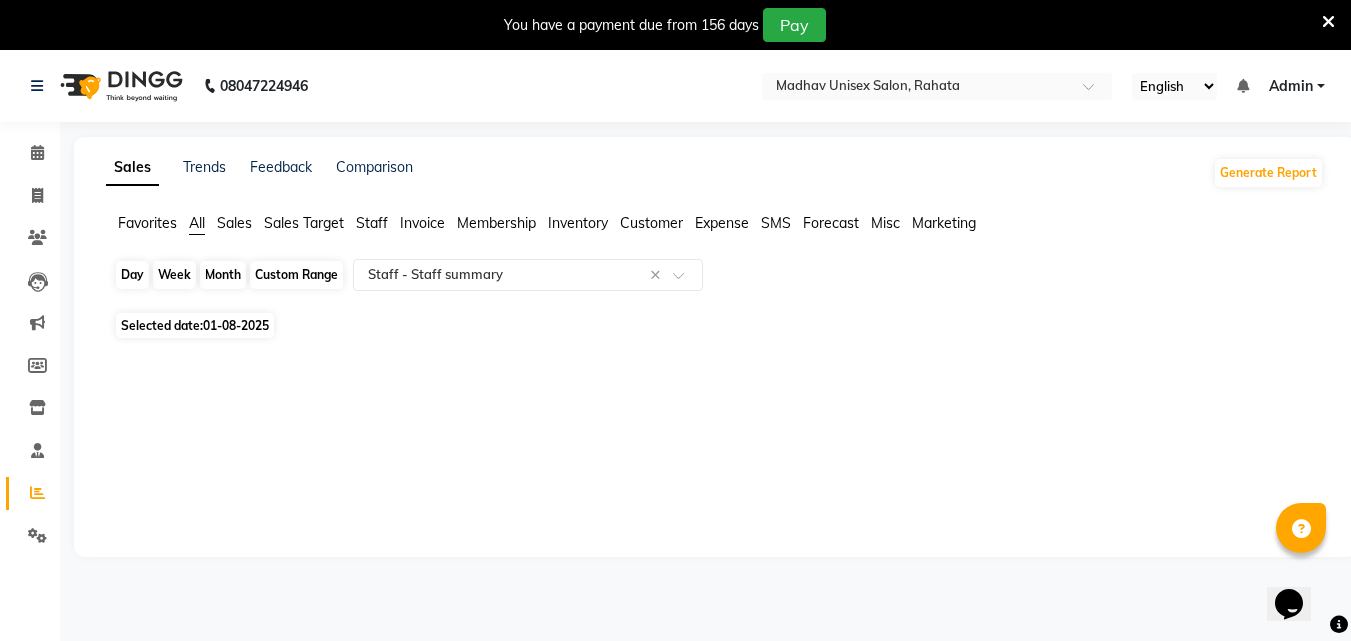 click on "Custom Range" 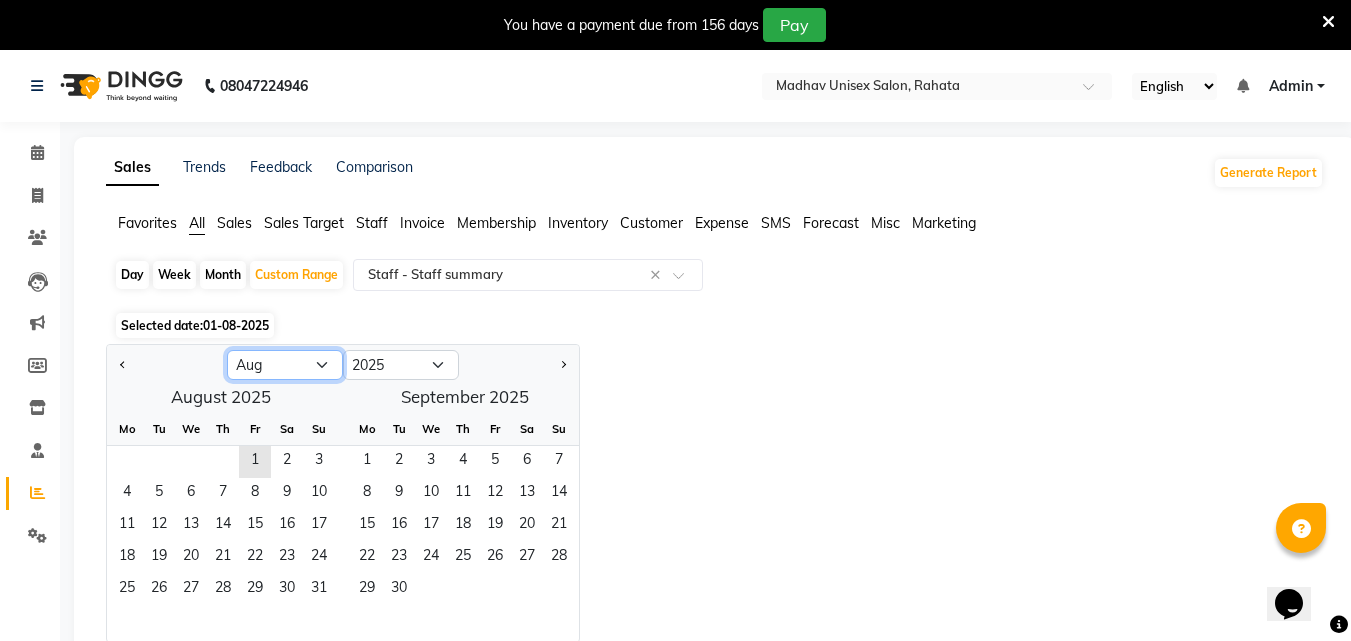 click on "Jan Feb Mar Apr May Jun Jul Aug Sep Oct Nov Dec" 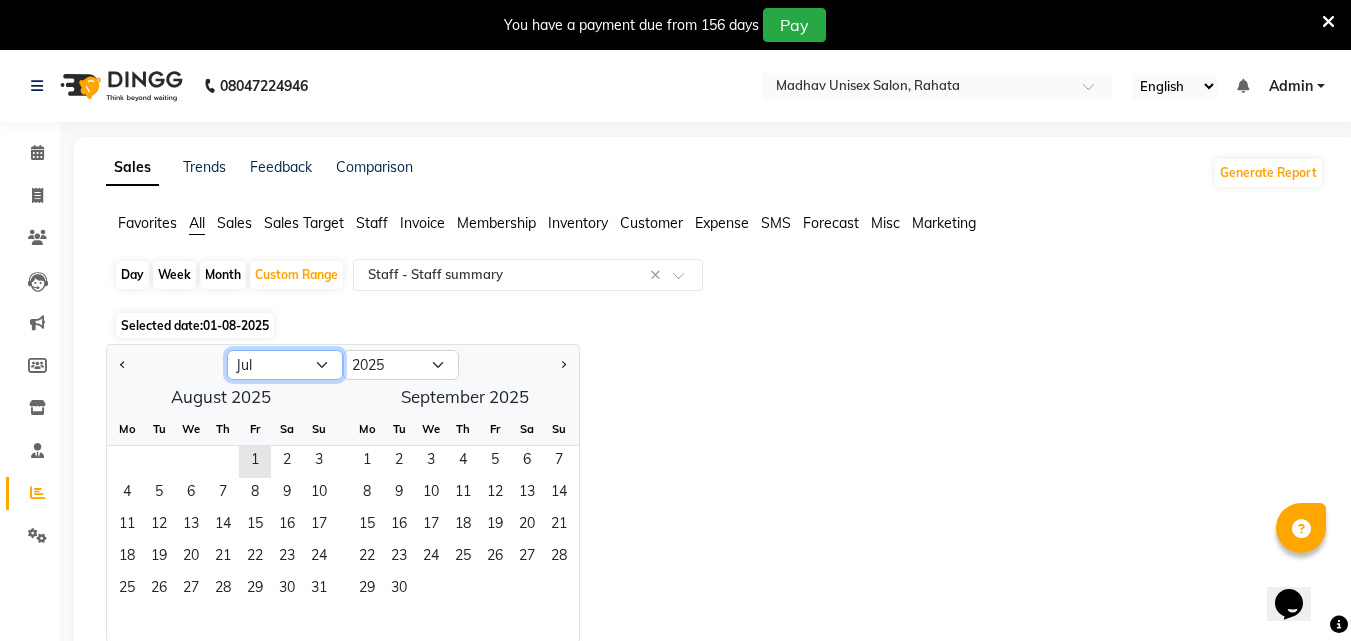 click on "Jan Feb Mar Apr May Jun Jul Aug Sep Oct Nov Dec" 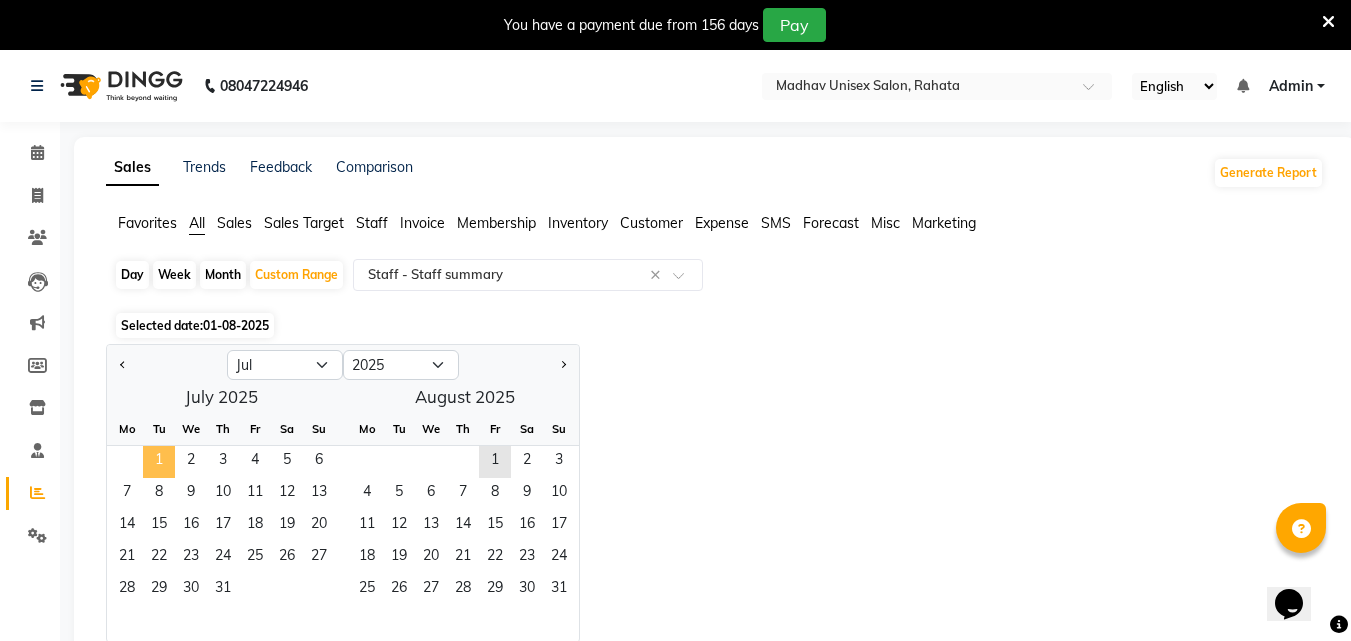 click on "1" 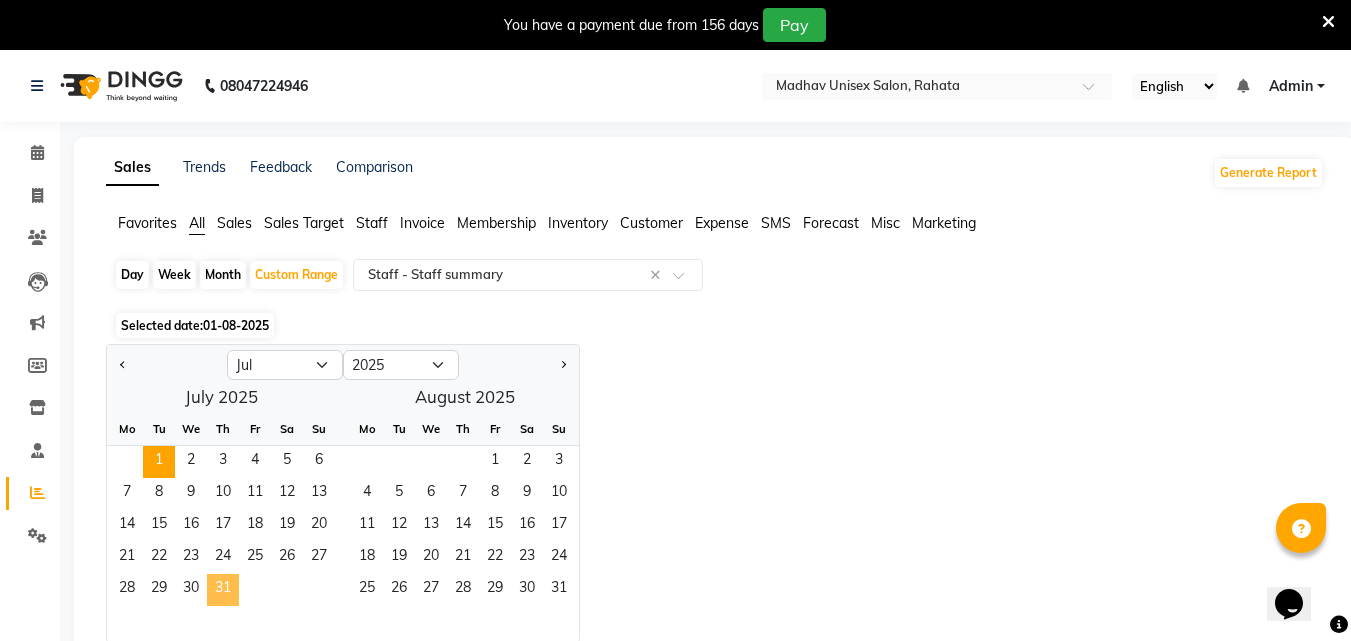 click on "31" 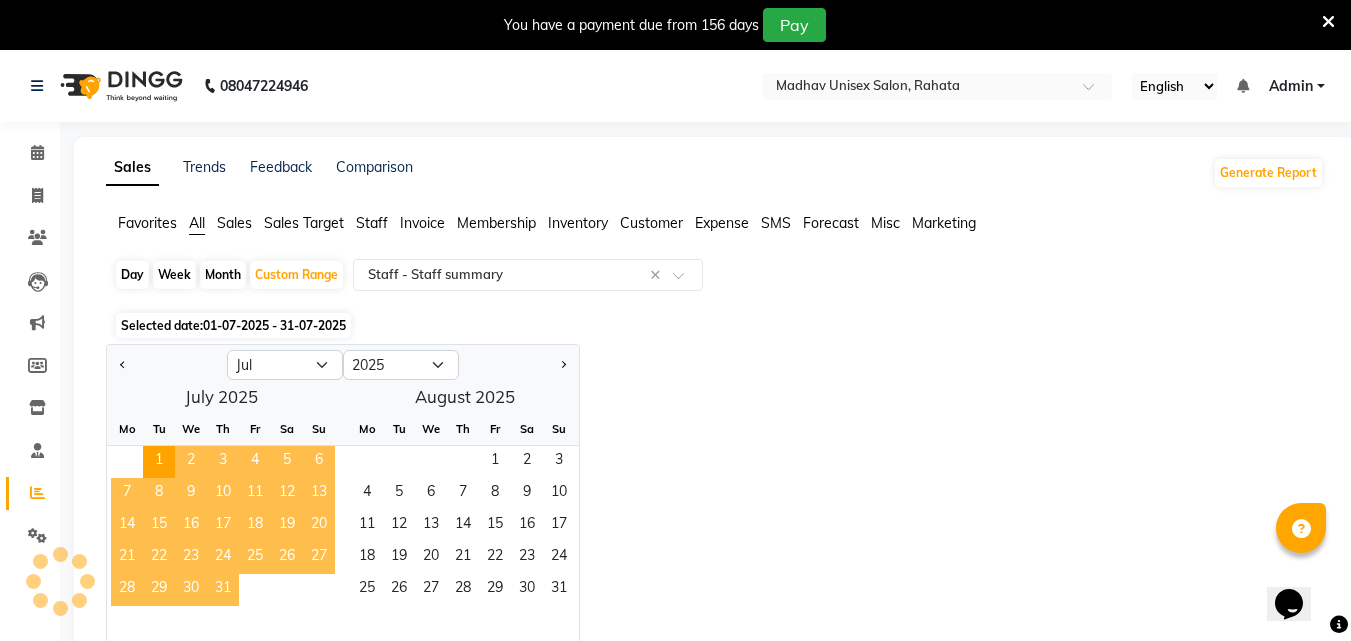 select on "full_report" 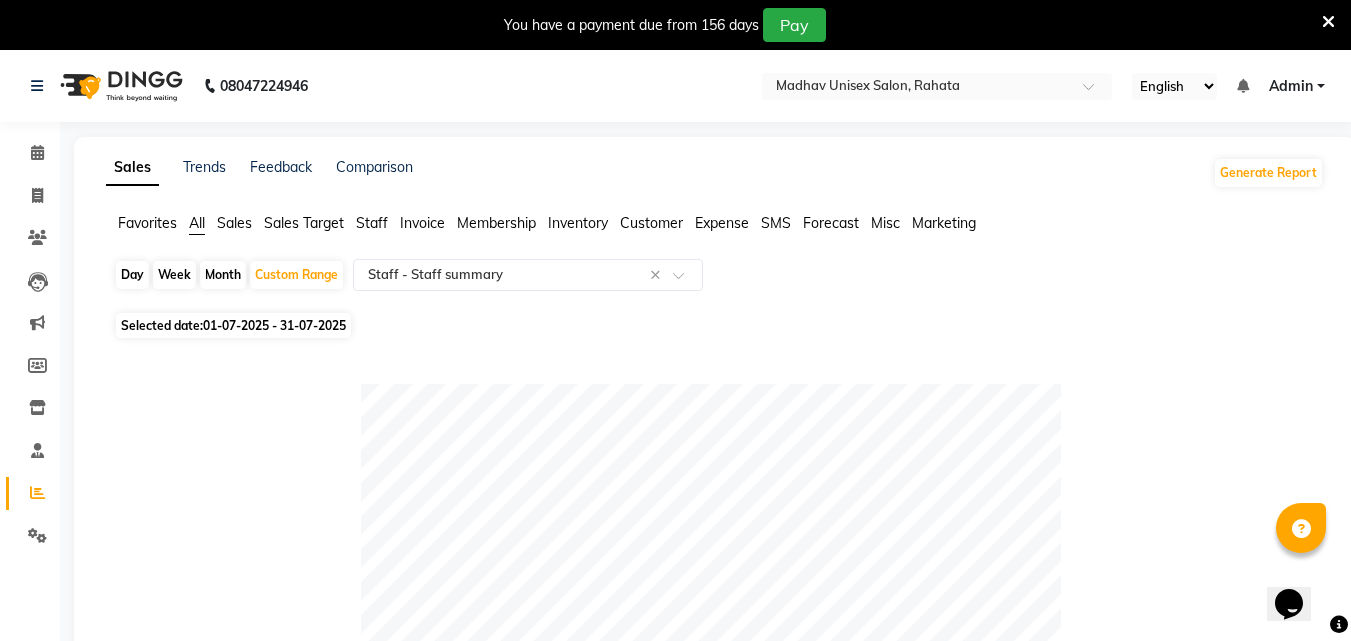 scroll, scrollTop: 560, scrollLeft: 0, axis: vertical 